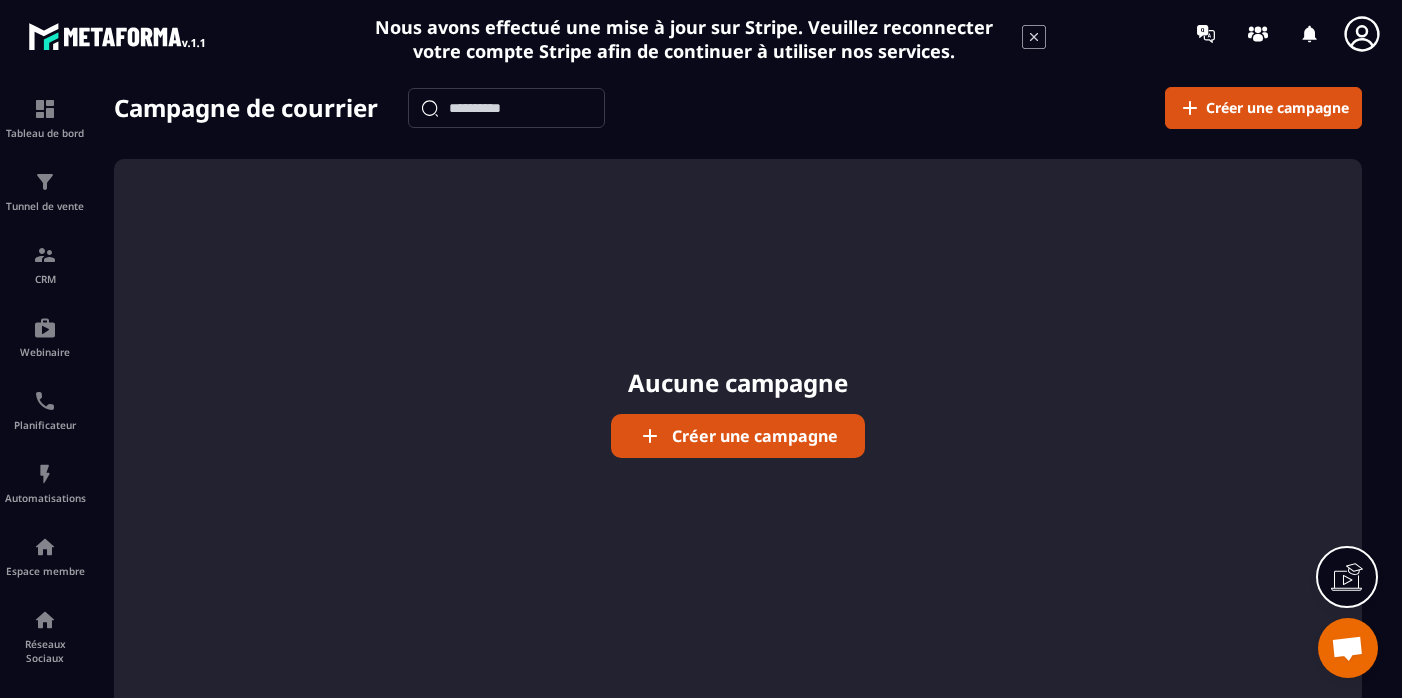 scroll, scrollTop: 0, scrollLeft: 0, axis: both 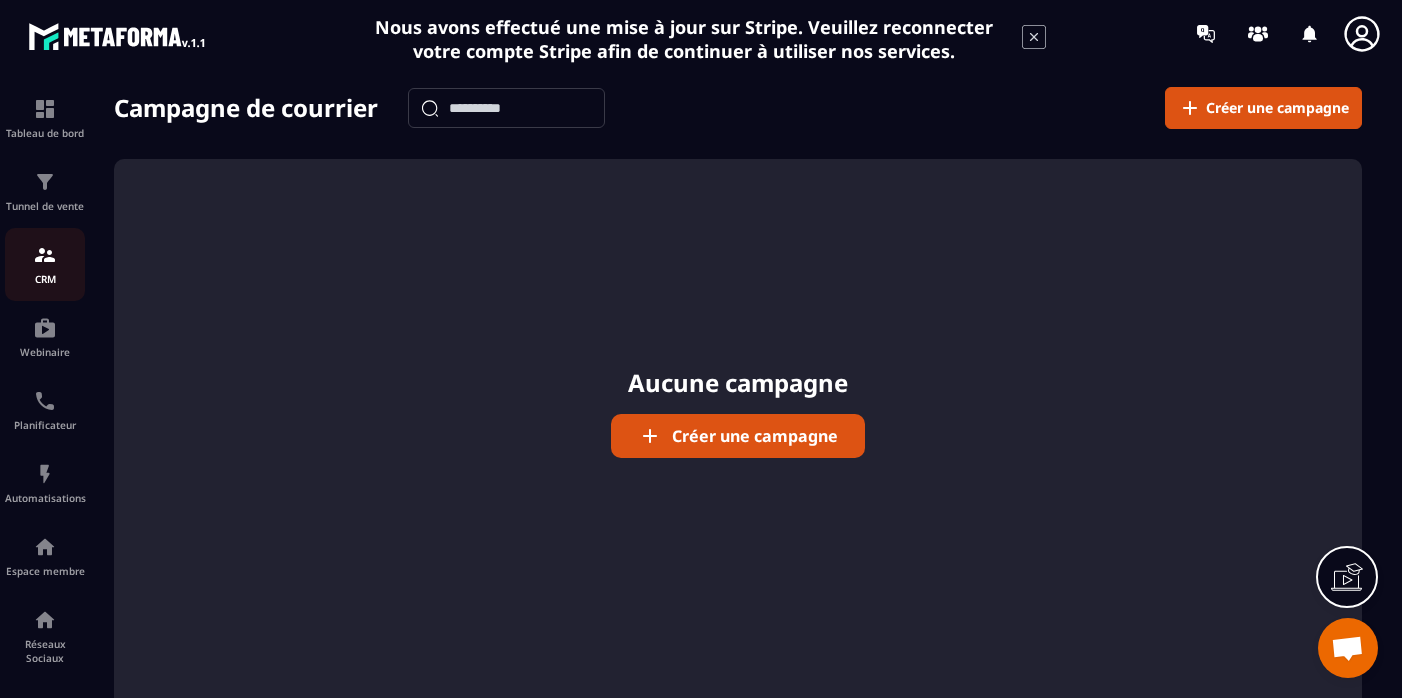 click at bounding box center [45, 255] 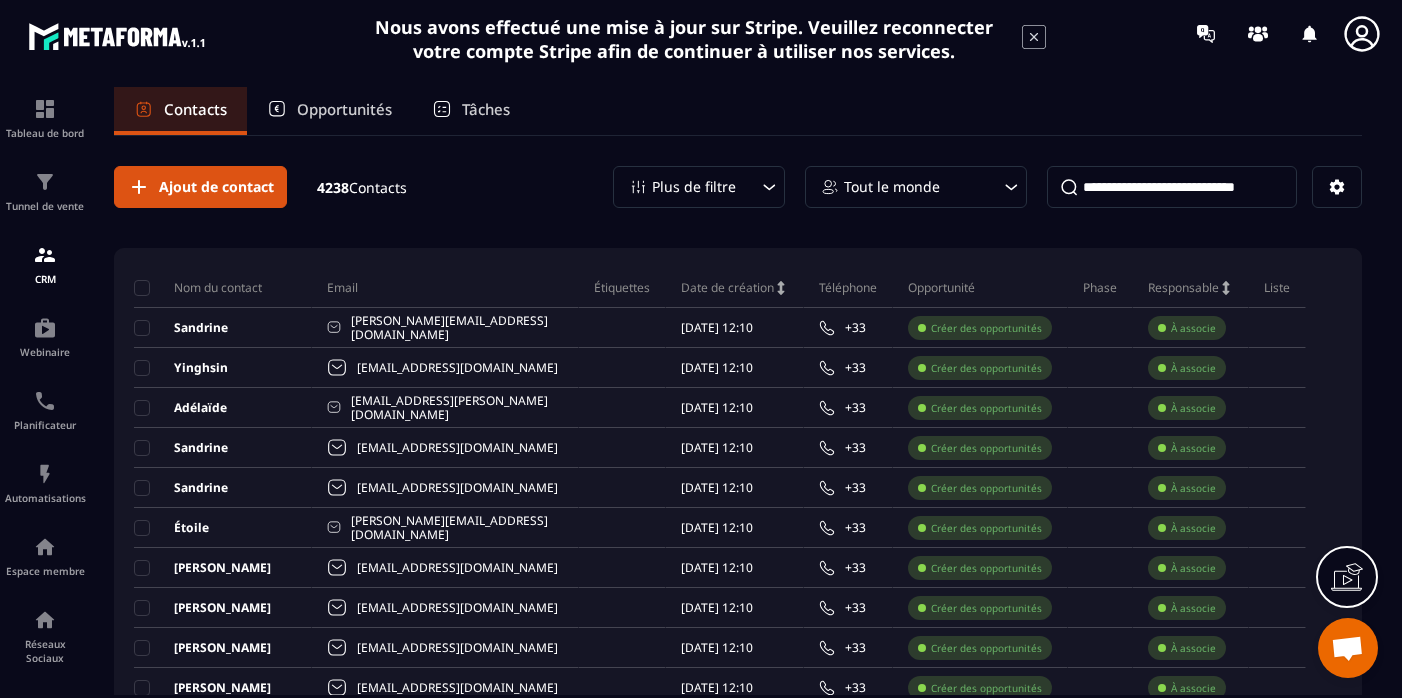 click at bounding box center (1347, 650) 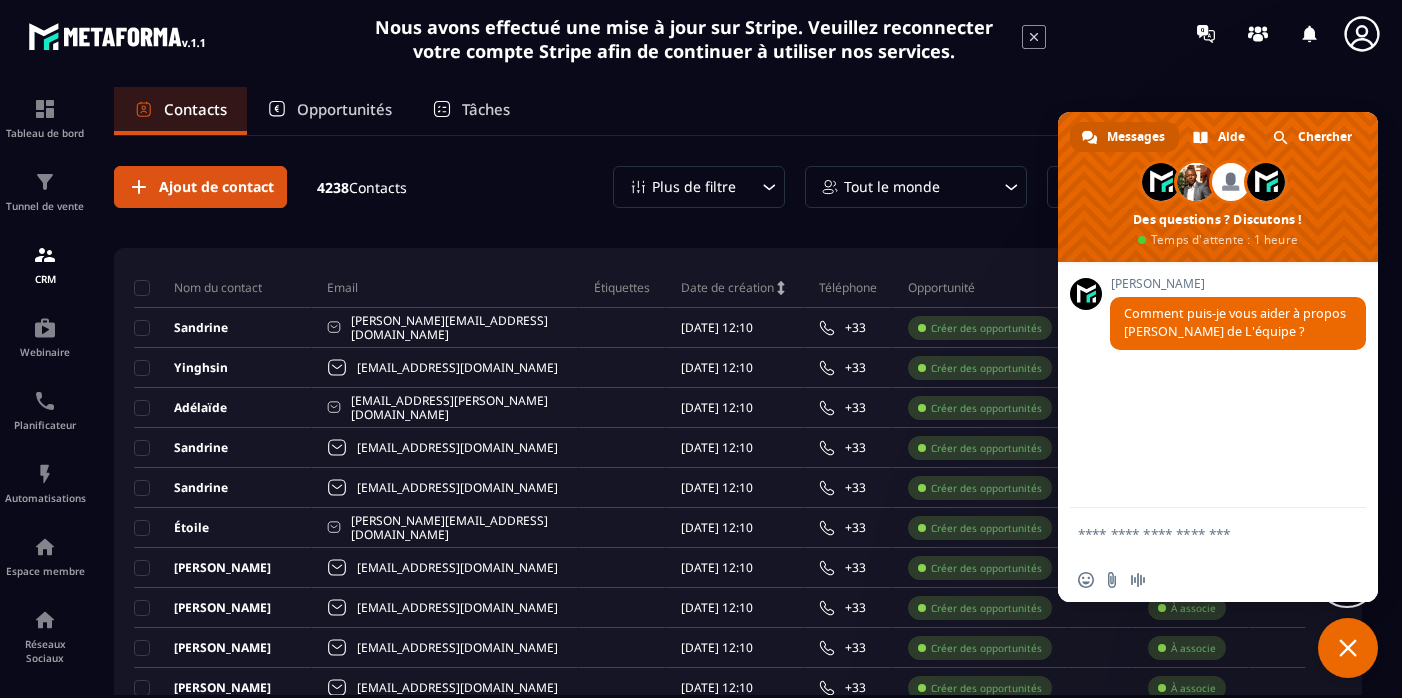 scroll, scrollTop: 0, scrollLeft: 0, axis: both 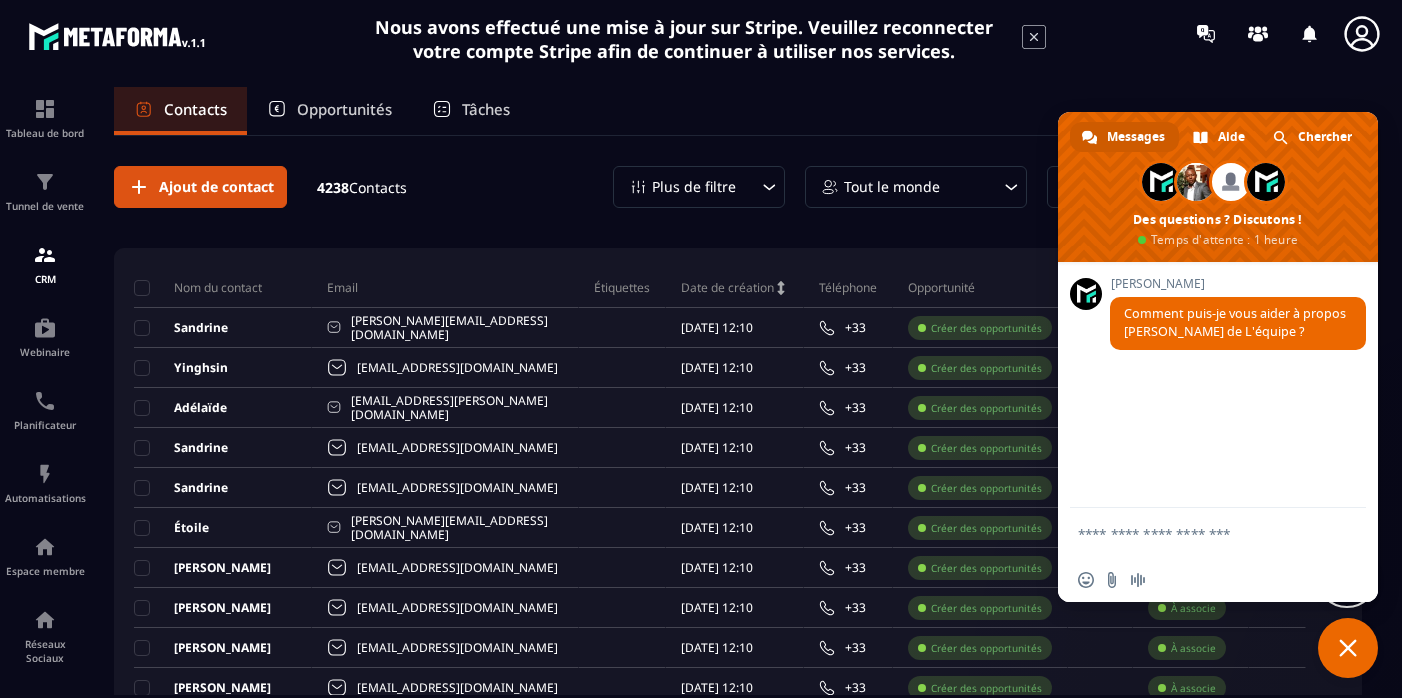 click on "Contacts Opportunités Tâches" at bounding box center (738, 111) 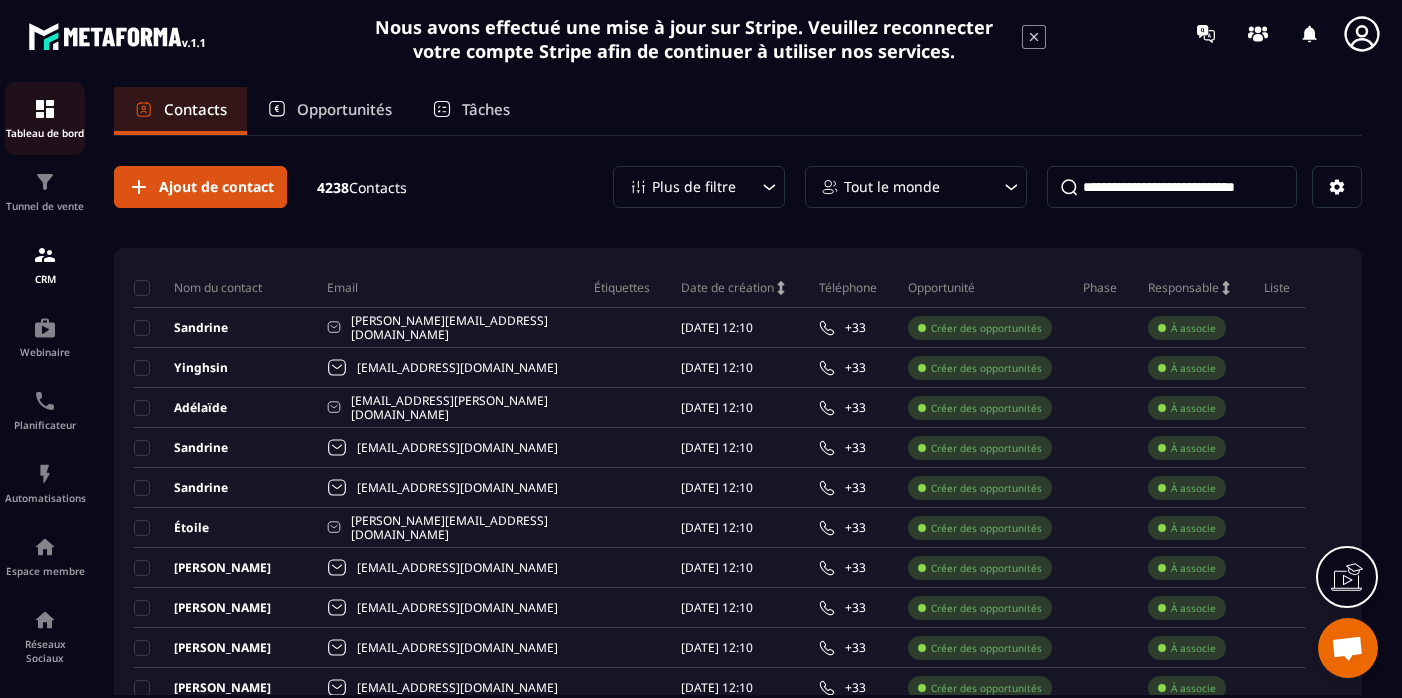click on "Tableau de bord" at bounding box center (45, 118) 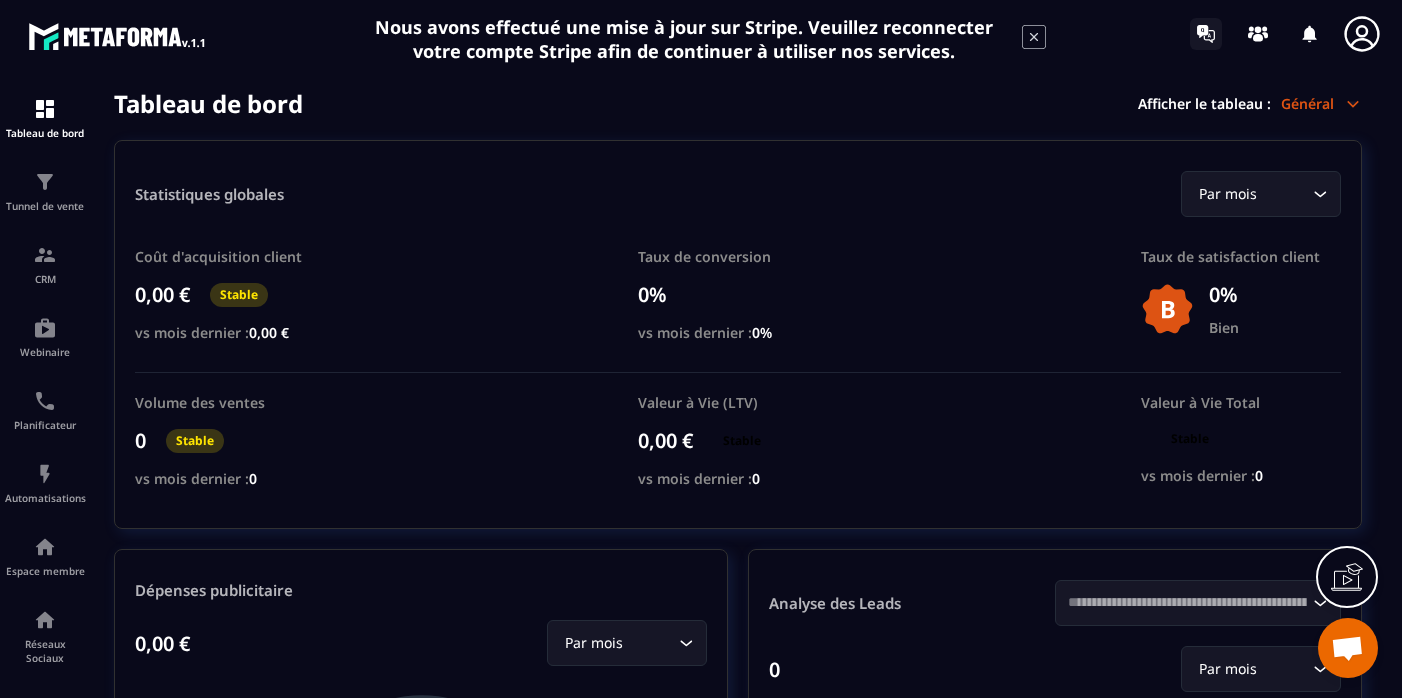 click 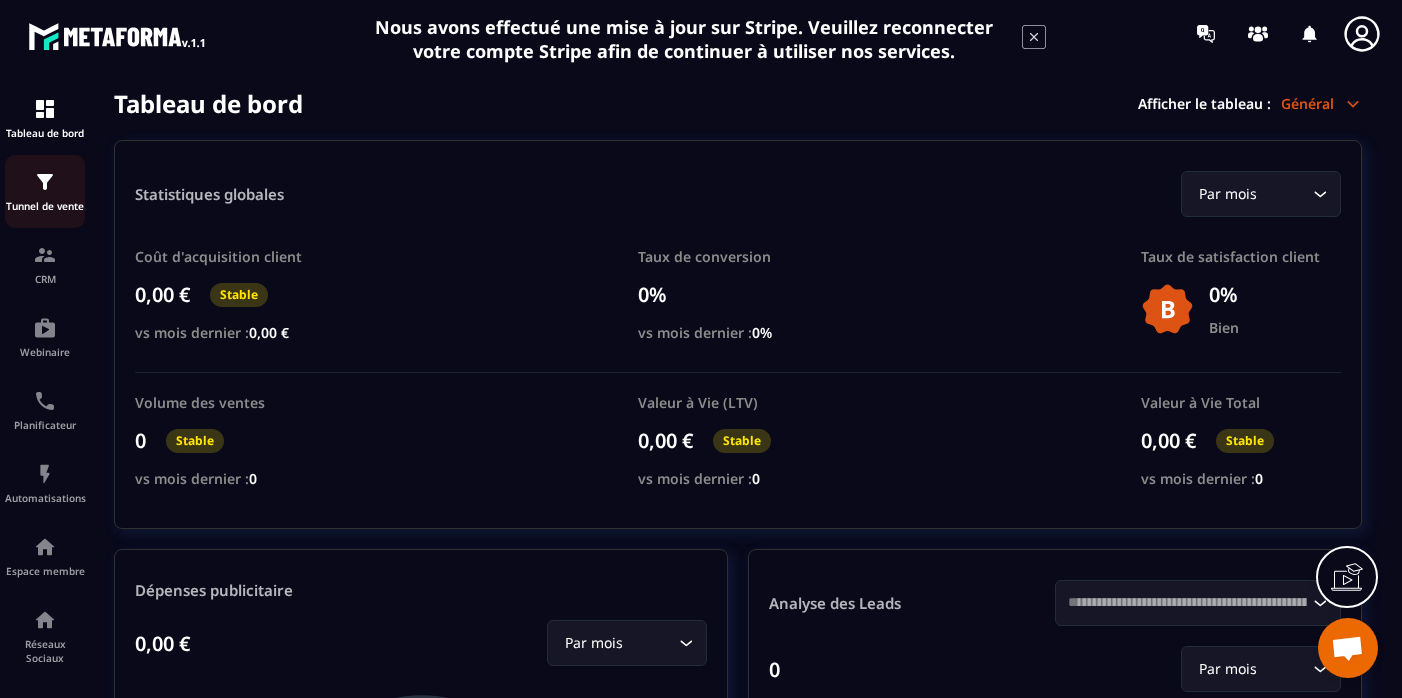 click at bounding box center [45, 182] 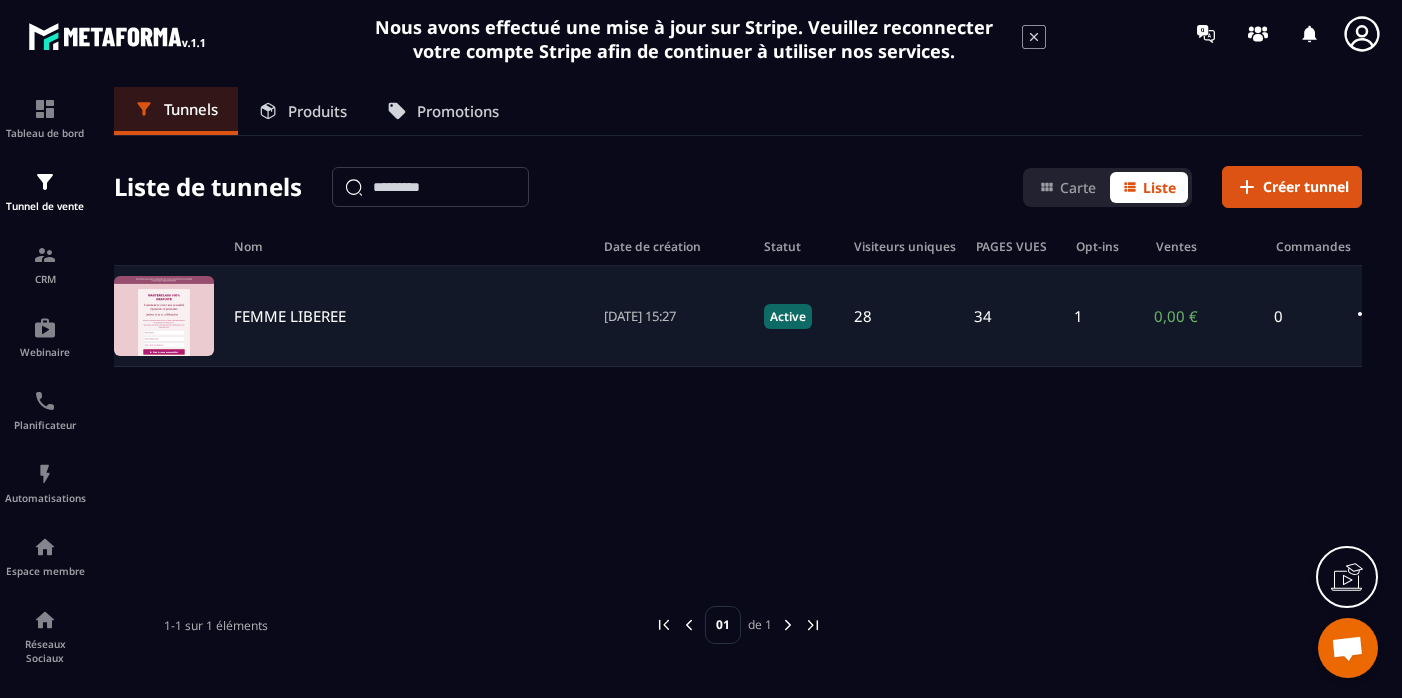 click at bounding box center [164, 316] 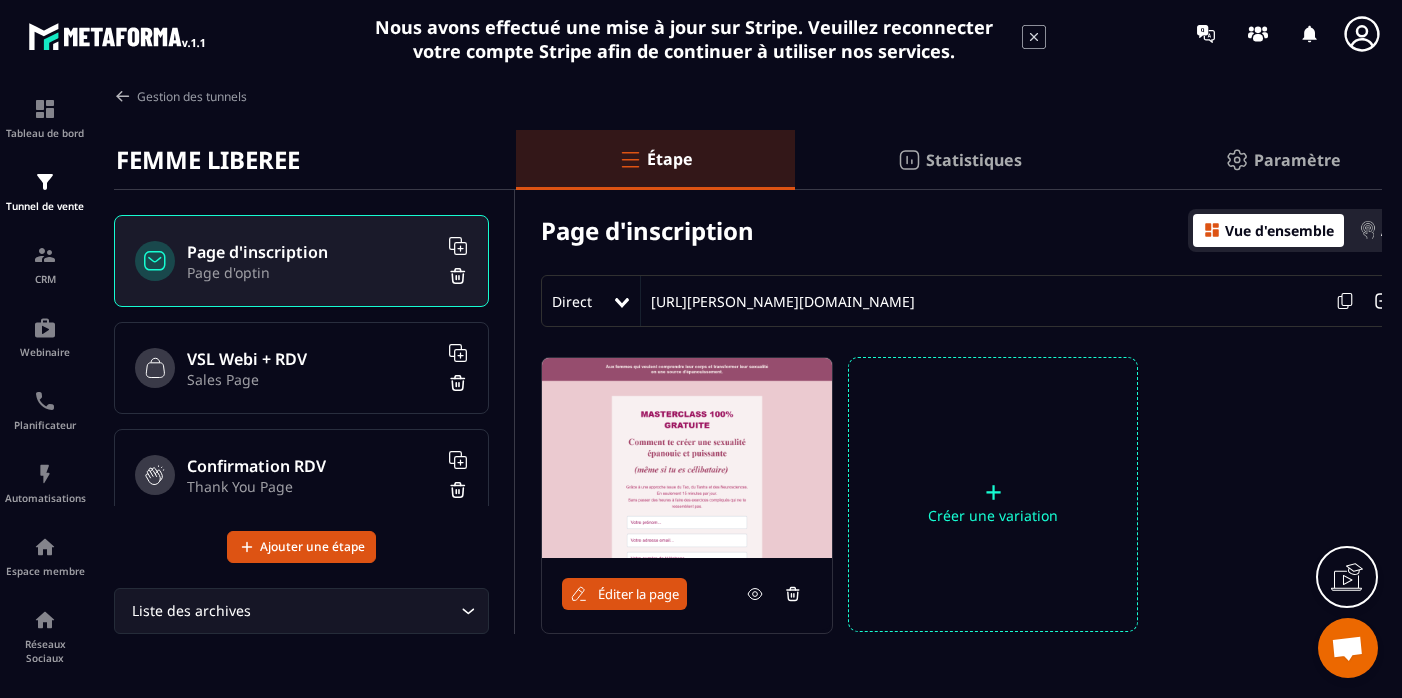 click on "Éditer la page" at bounding box center (638, 594) 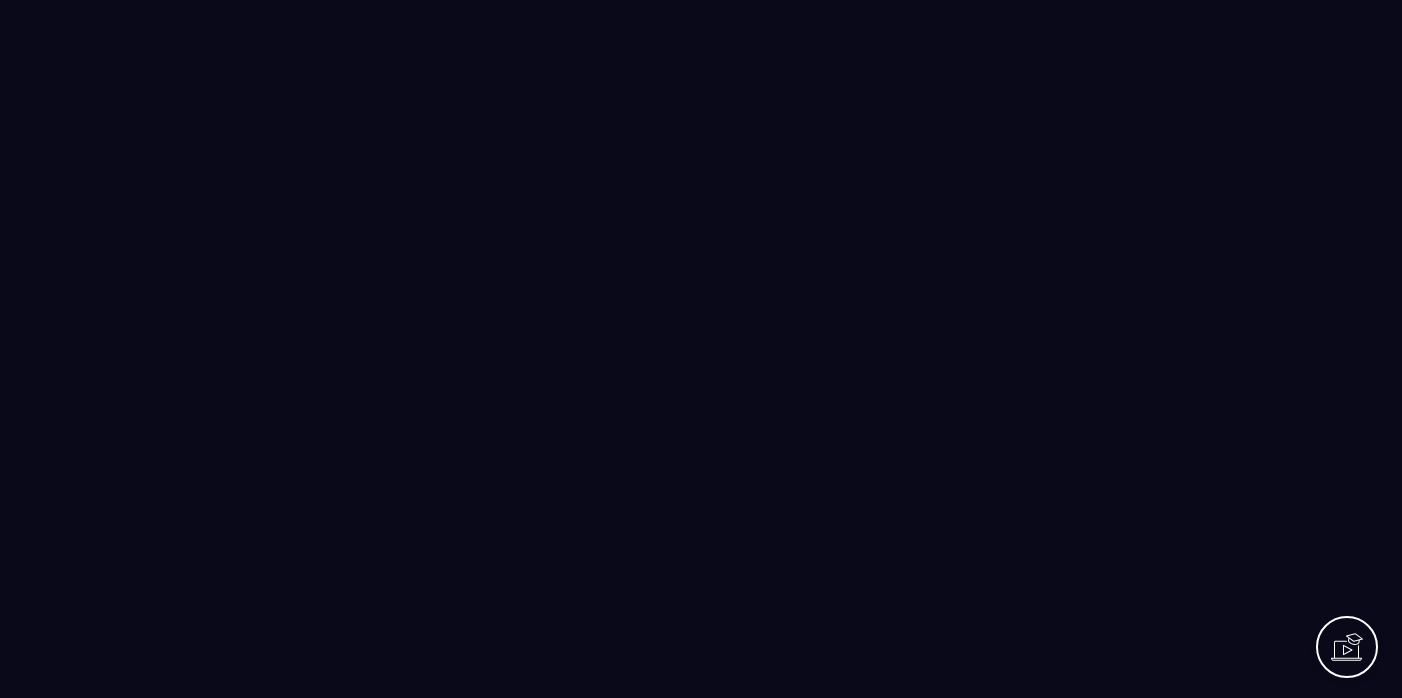 scroll, scrollTop: 0, scrollLeft: 0, axis: both 